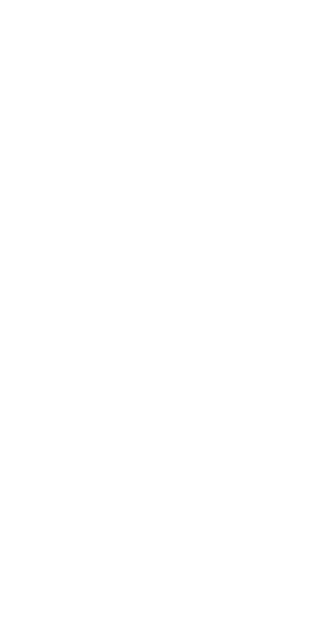 scroll, scrollTop: 0, scrollLeft: 0, axis: both 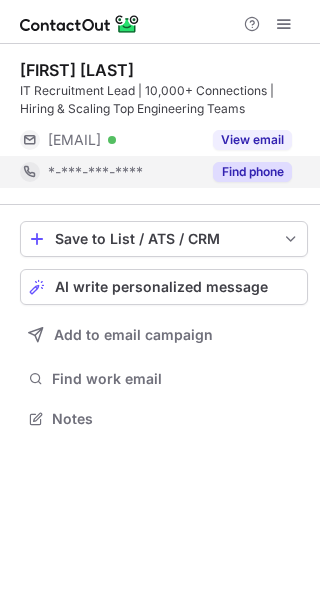 drag, startPoint x: 283, startPoint y: 174, endPoint x: 280, endPoint y: 122, distance: 52.086468 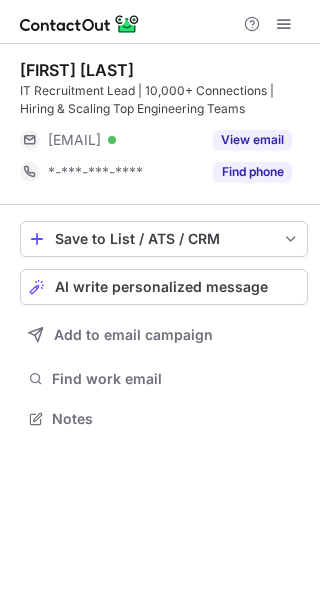 click on "Find phone" at bounding box center (252, 172) 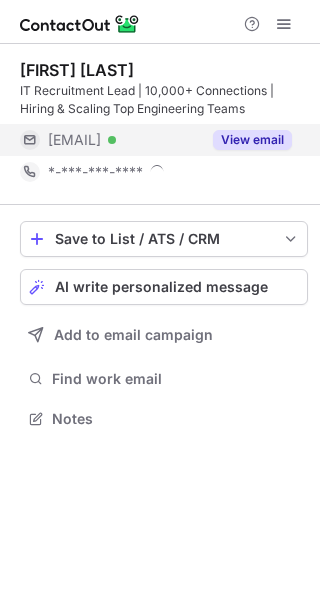click on "View email" at bounding box center [252, 140] 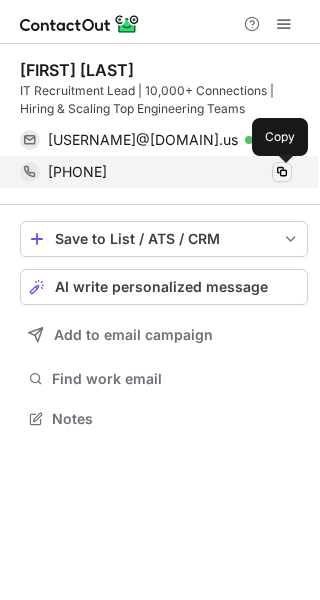 click at bounding box center [282, 172] 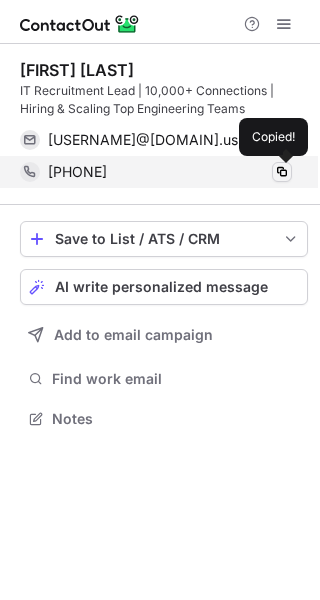 type 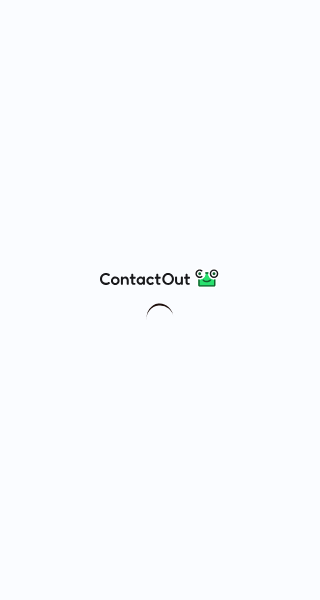 scroll, scrollTop: 0, scrollLeft: 0, axis: both 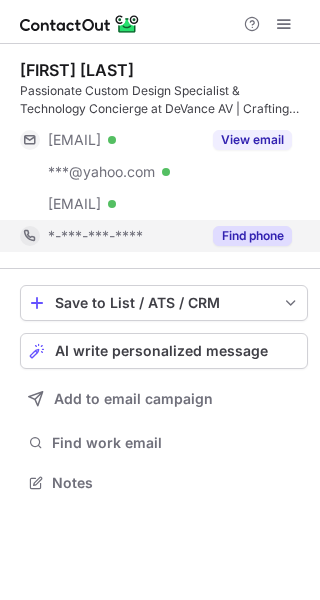 click on "Find phone" at bounding box center [252, 236] 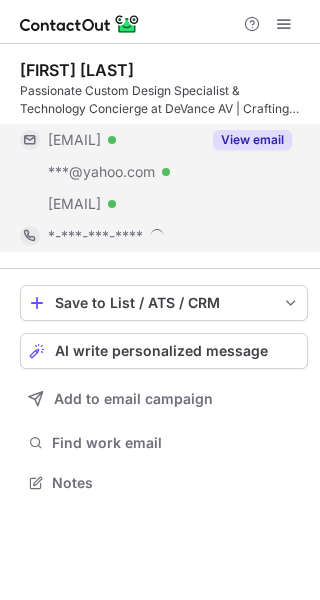 click on "View email" at bounding box center (252, 140) 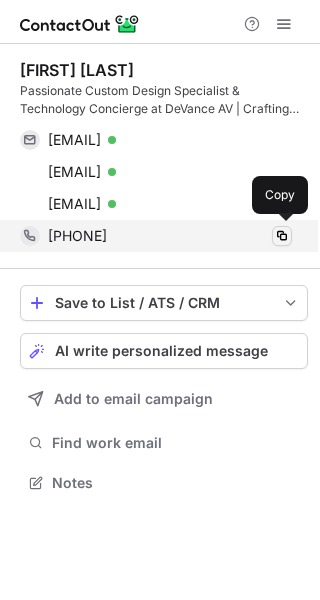 click at bounding box center (282, 236) 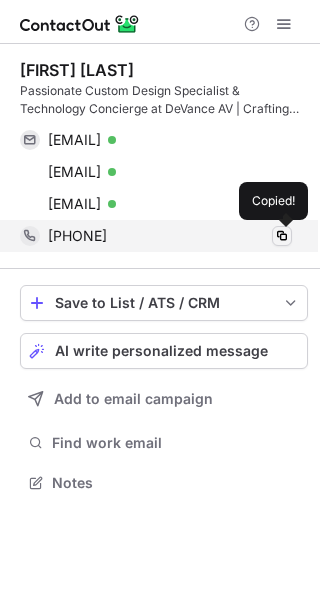 type 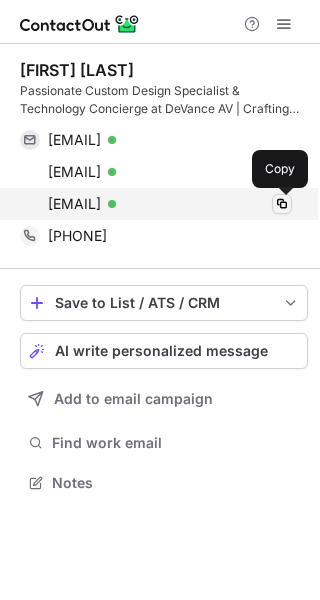 click at bounding box center (282, 204) 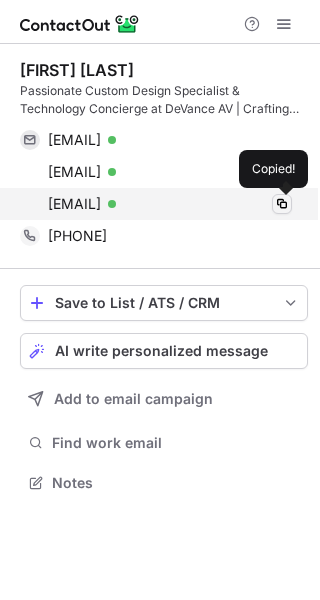type 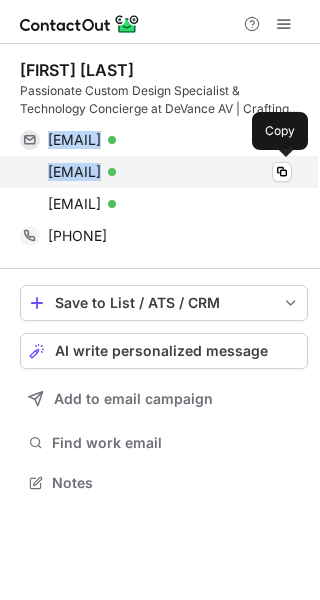 drag, startPoint x: 47, startPoint y: 142, endPoint x: 235, endPoint y: 187, distance: 193.31064 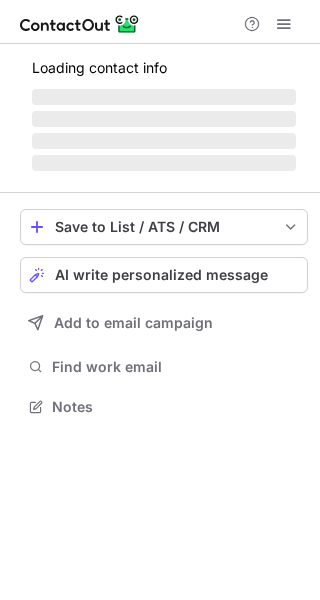 scroll, scrollTop: 0, scrollLeft: 0, axis: both 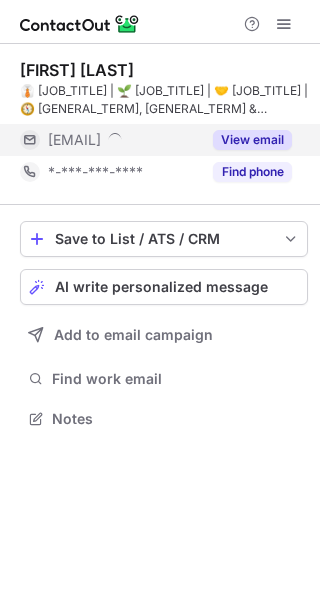 drag, startPoint x: 256, startPoint y: 179, endPoint x: 258, endPoint y: 153, distance: 26.076809 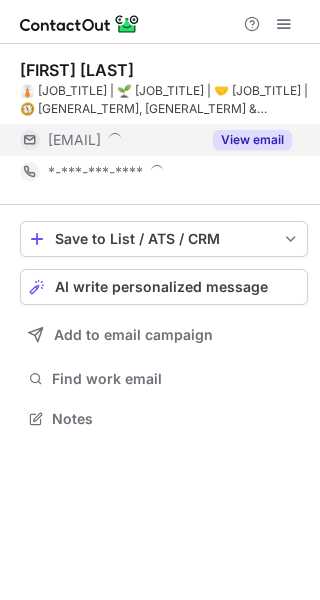 click on "View email" at bounding box center (246, 140) 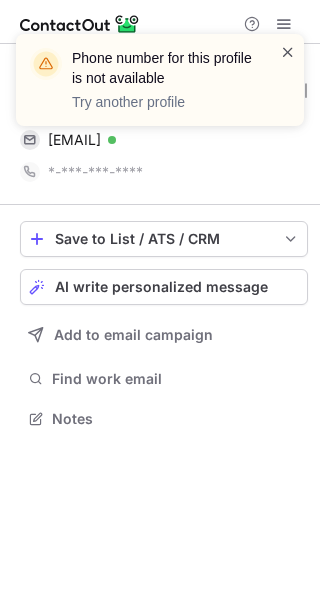 click at bounding box center (288, 52) 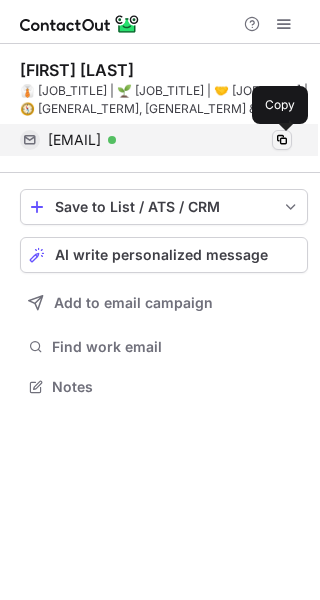 scroll, scrollTop: 372, scrollLeft: 320, axis: both 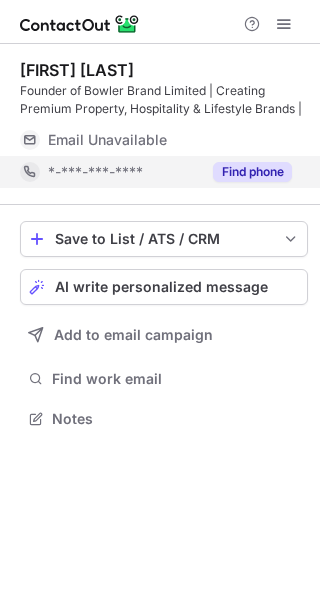 click on "Find phone" at bounding box center [252, 172] 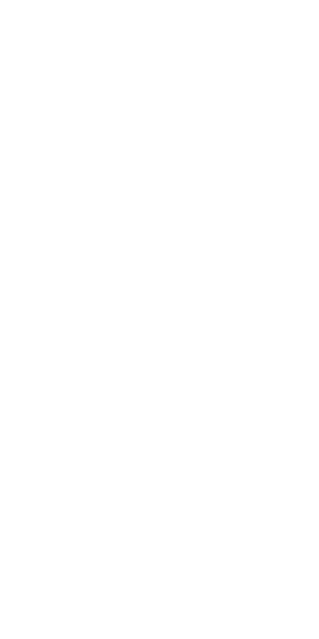 scroll, scrollTop: 0, scrollLeft: 0, axis: both 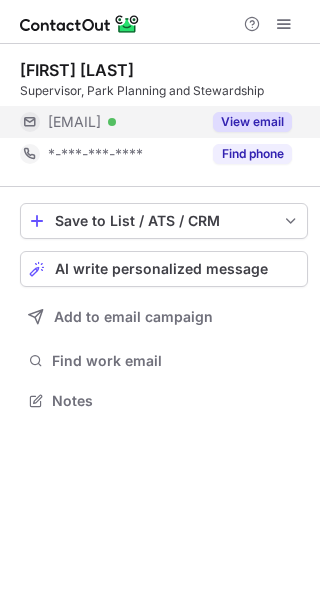 drag, startPoint x: 255, startPoint y: 158, endPoint x: 255, endPoint y: 134, distance: 24 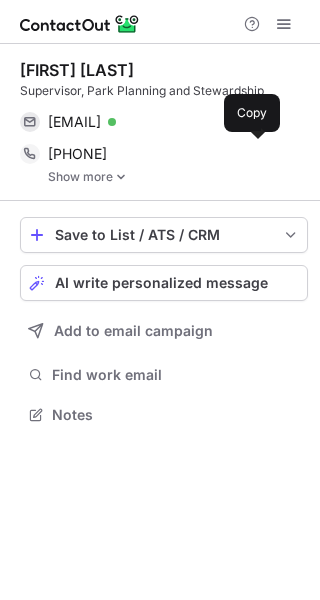 scroll, scrollTop: 9, scrollLeft: 10, axis: both 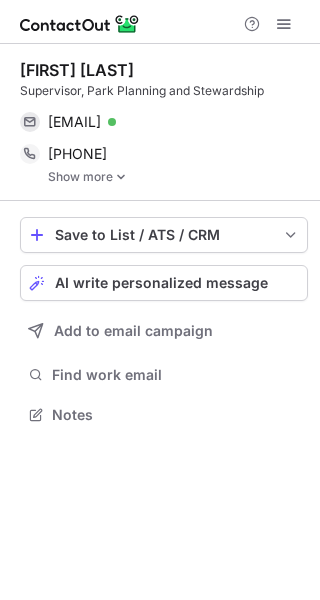 click at bounding box center (121, 177) 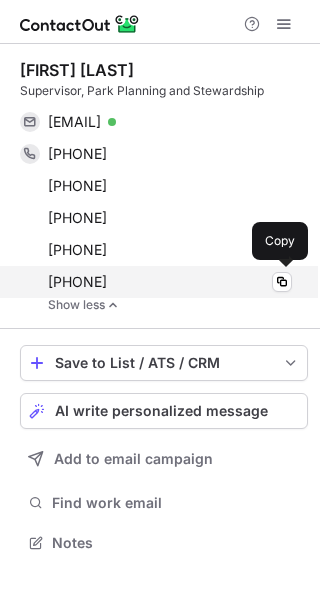 drag, startPoint x: 50, startPoint y: 153, endPoint x: 165, endPoint y: 277, distance: 169.1183 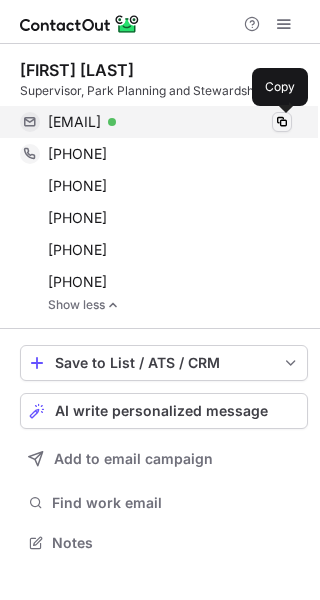 click at bounding box center (282, 122) 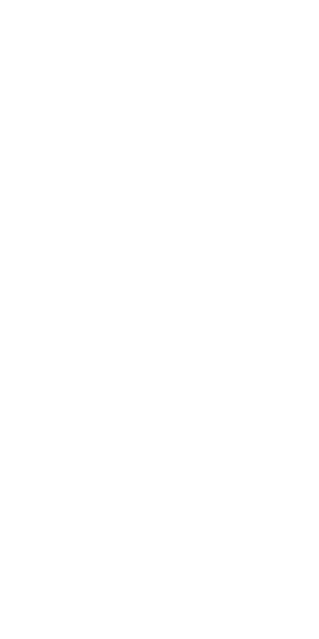 scroll, scrollTop: 0, scrollLeft: 0, axis: both 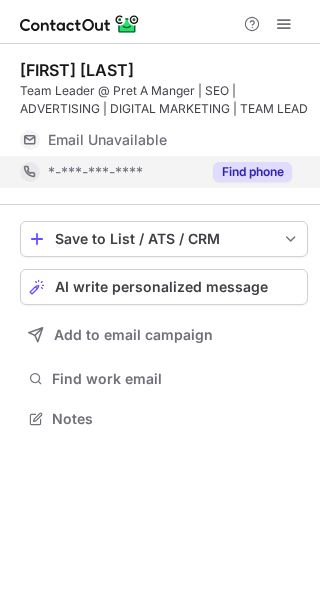 click on "Find phone" at bounding box center (252, 172) 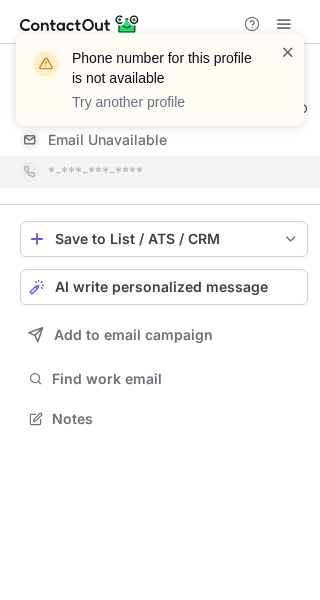 click at bounding box center [288, 52] 